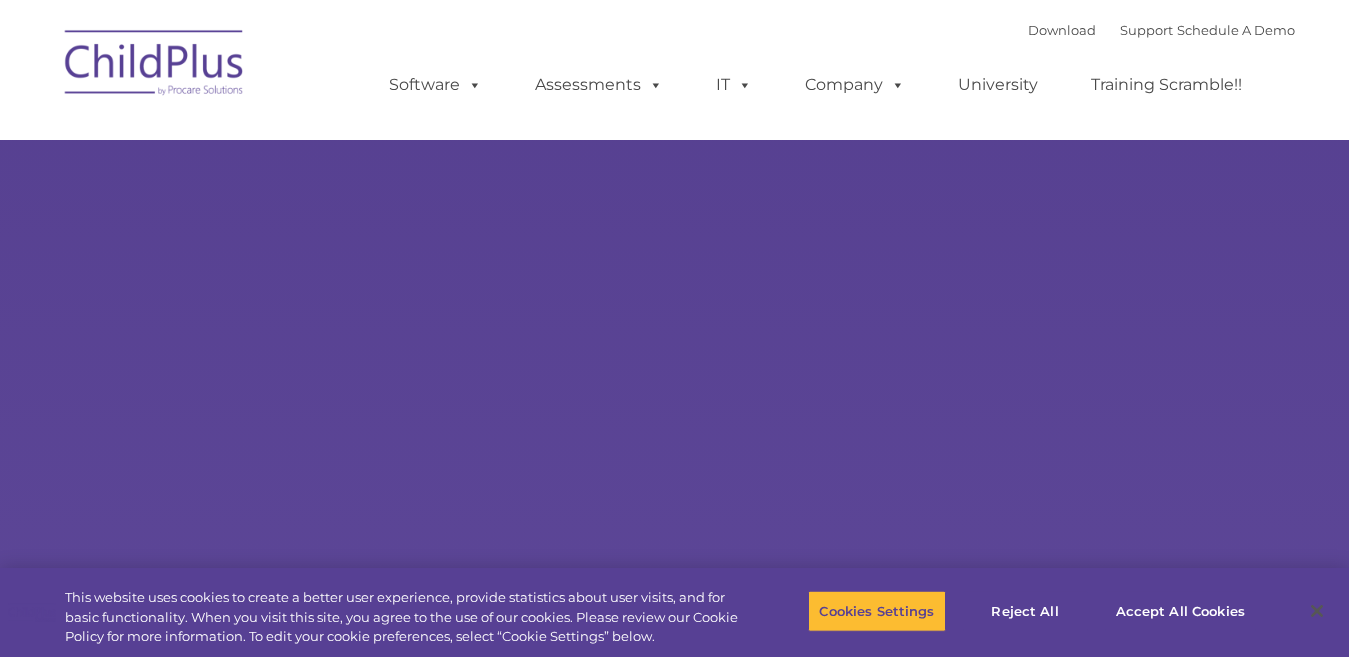 scroll, scrollTop: 0, scrollLeft: 0, axis: both 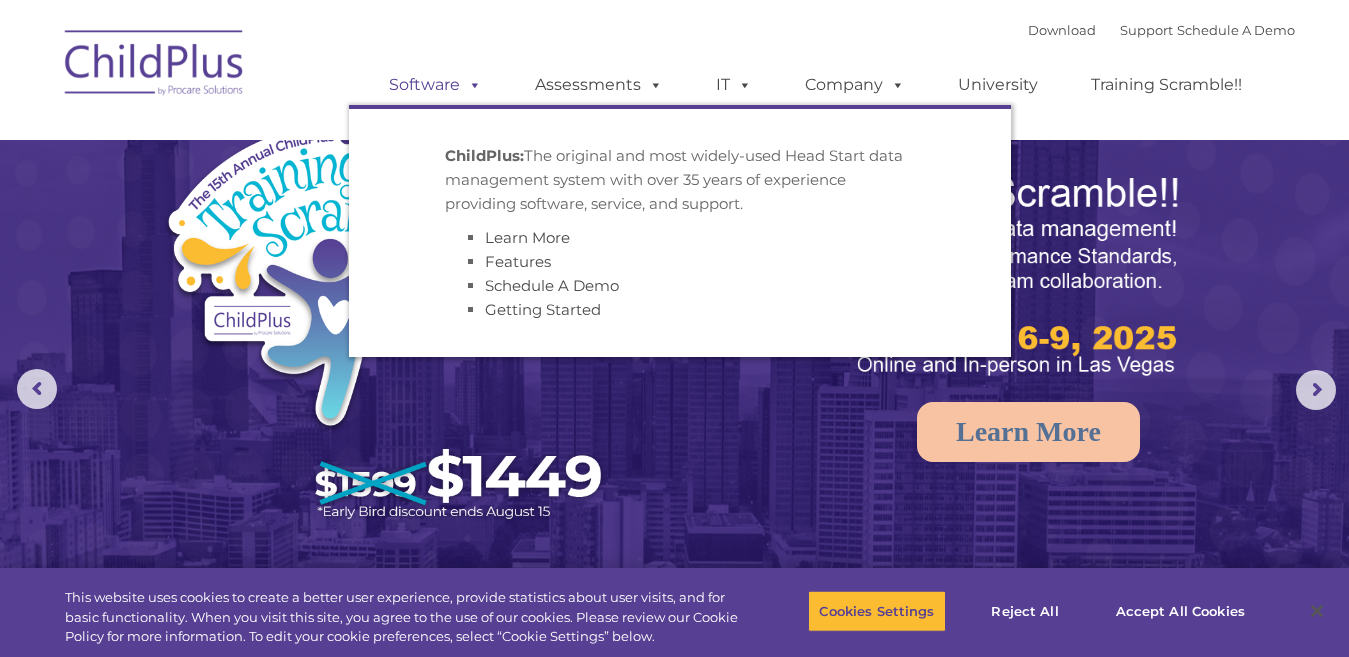 click at bounding box center (471, 84) 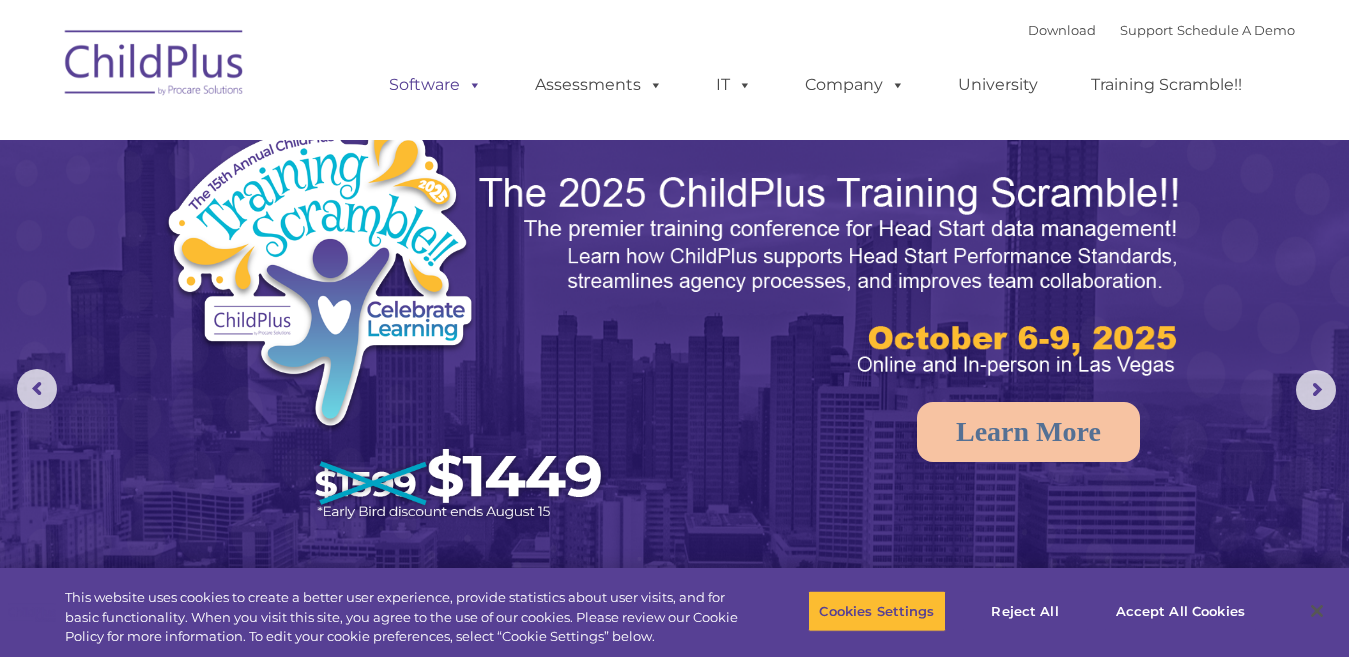 click on "Software" at bounding box center (435, 85) 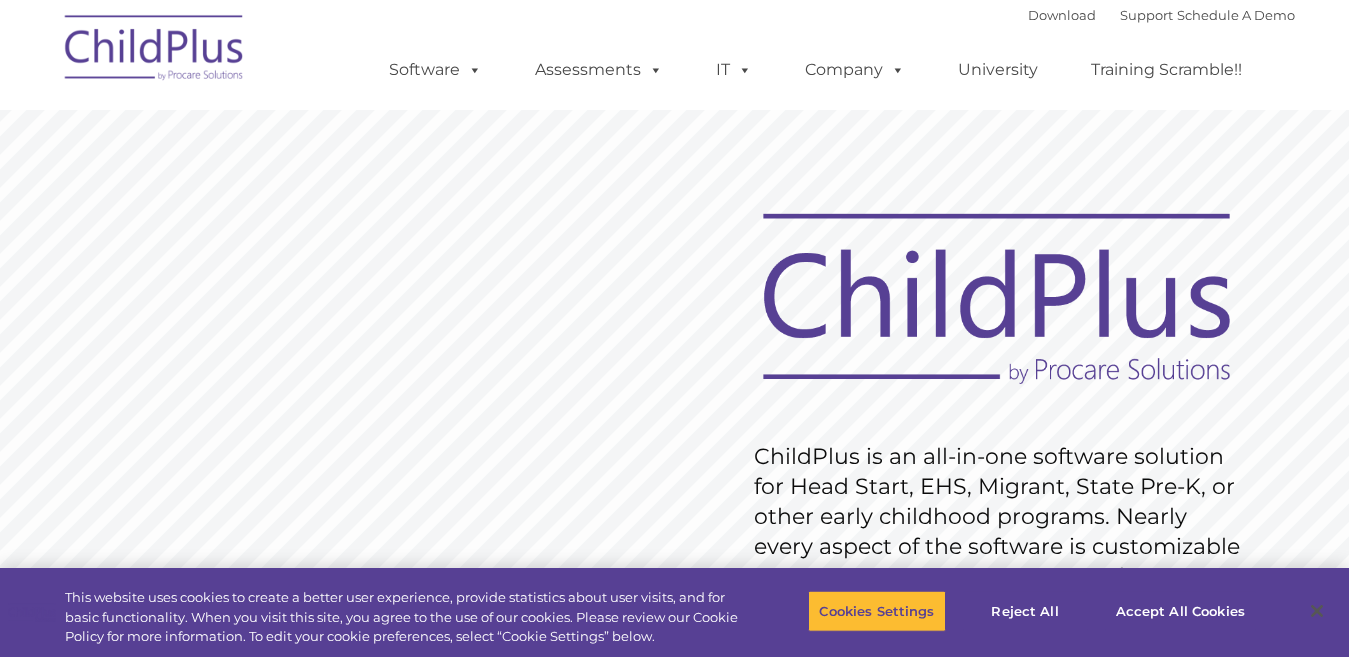 scroll, scrollTop: 0, scrollLeft: 0, axis: both 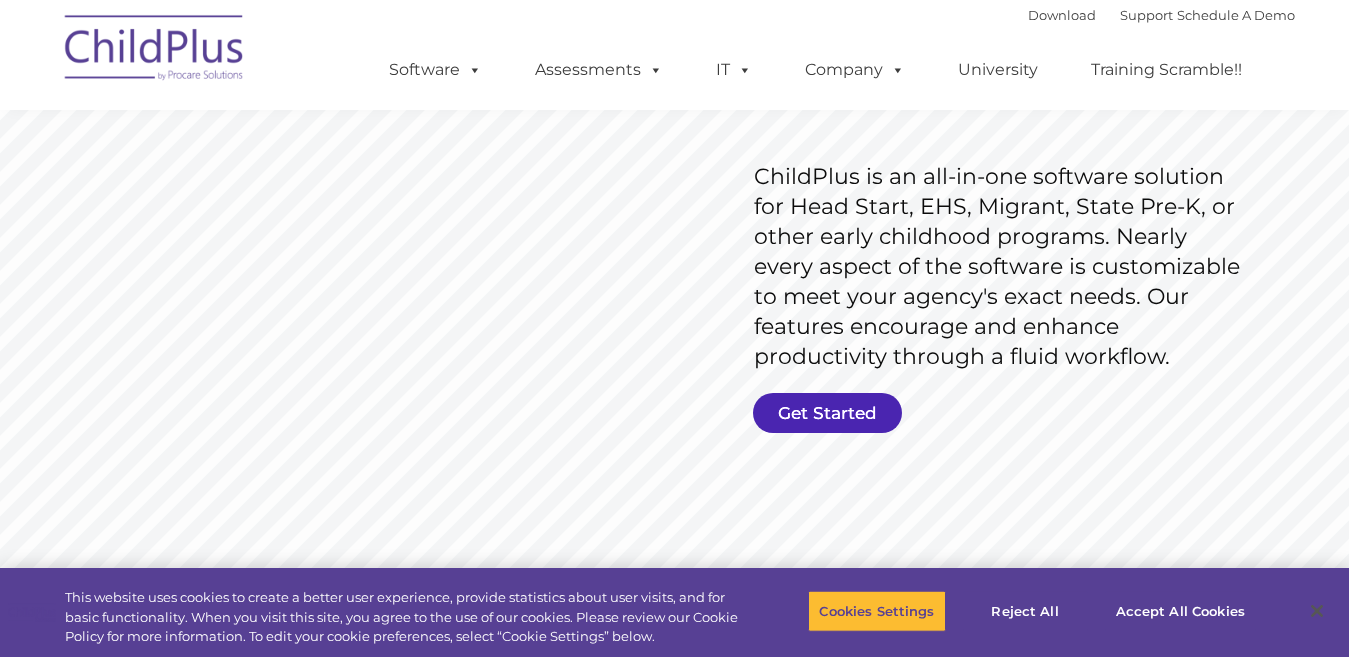 click on "Get Started" at bounding box center [827, 413] 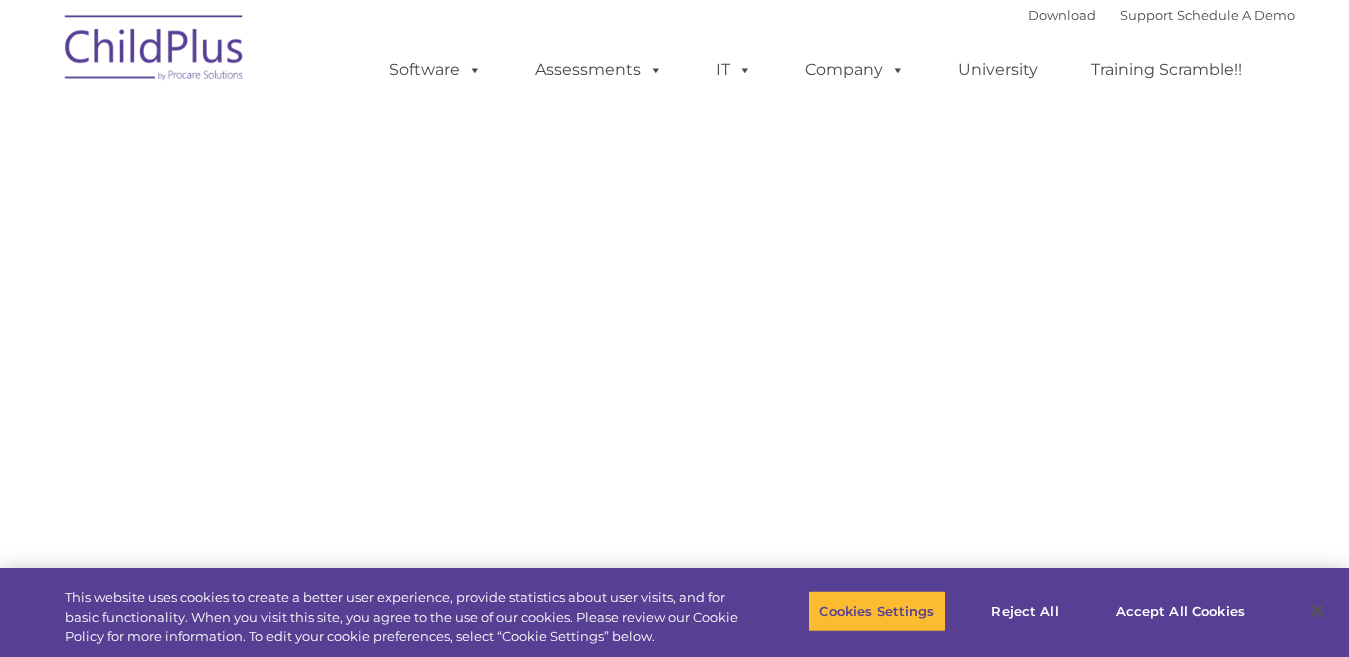 scroll, scrollTop: 0, scrollLeft: 0, axis: both 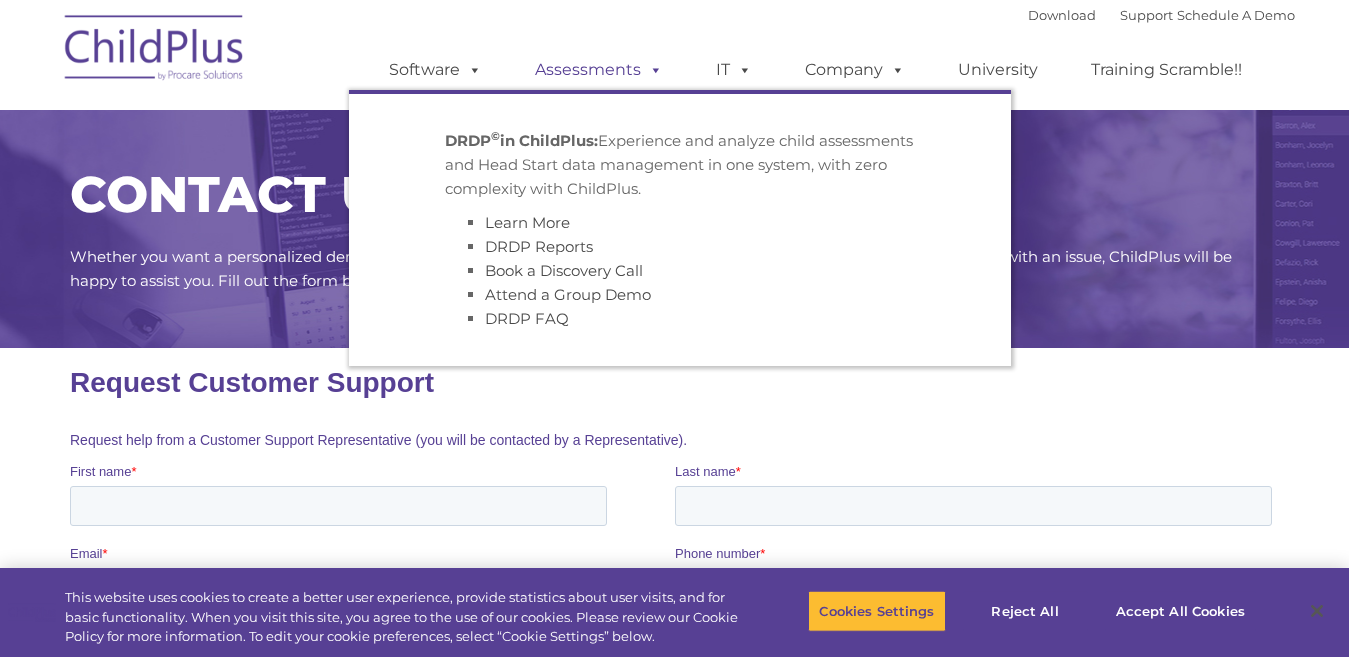 click on "Assessments" at bounding box center (599, 70) 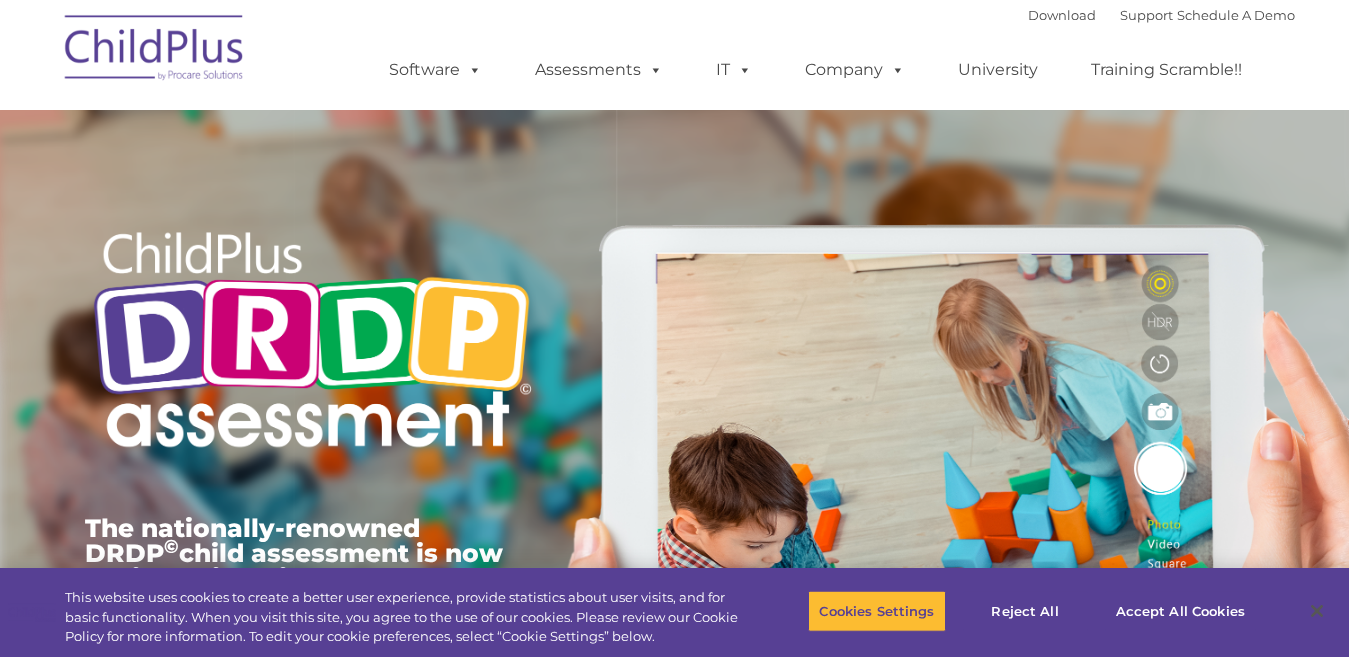 scroll, scrollTop: 0, scrollLeft: 0, axis: both 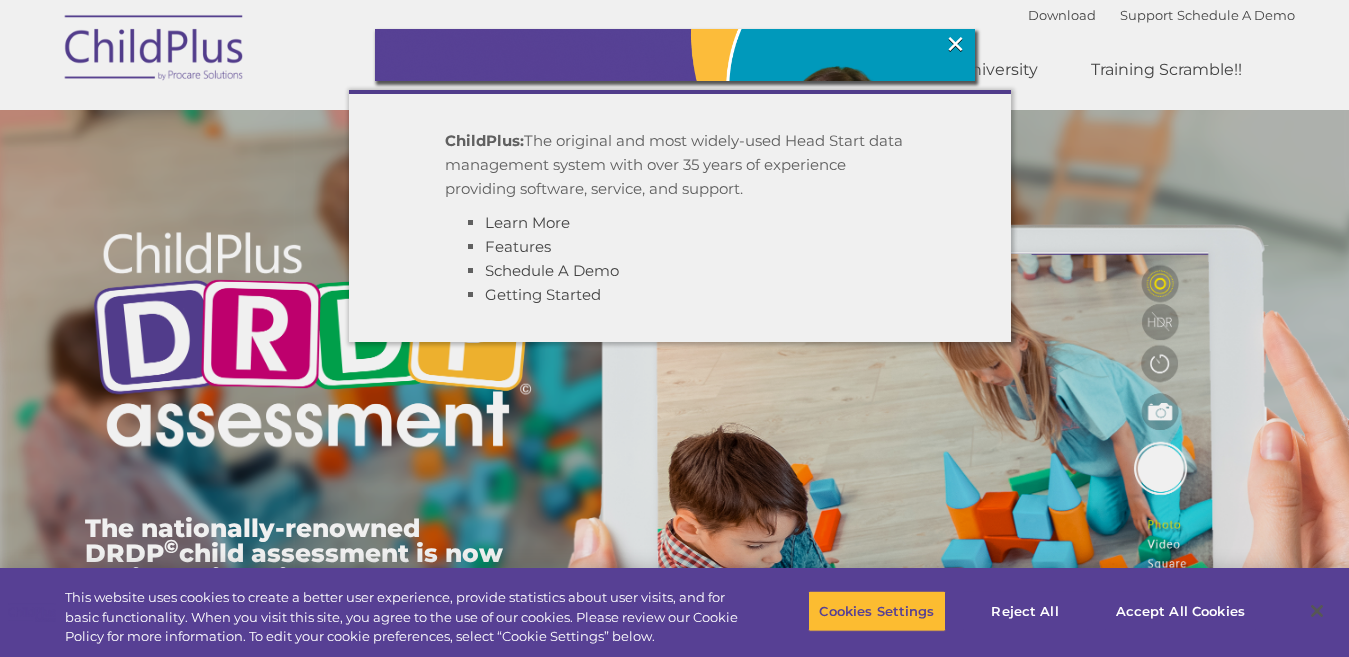 click on "Download          Support      |     Schedule A Demo

MENU MENU Software
ChildPlus:  The original and most widely-used Head Start data management system with over 35 years of experience providing software, service, and support.
Learn More
Features
Schedule A Demo
Getting Started
Assessments
DRDP ©  in ChildPlus:
Learn More
DRDP Reports
Book a Discovery Call" at bounding box center (674, 4340) 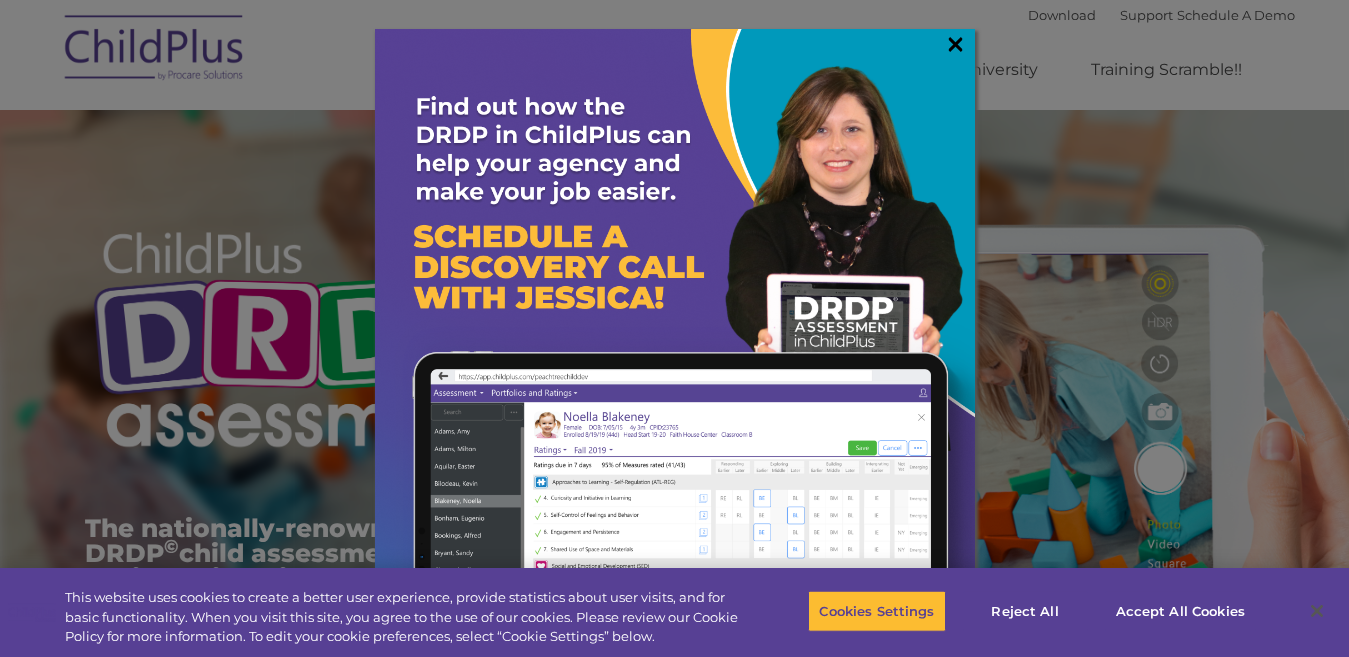 click on "×" at bounding box center (955, 44) 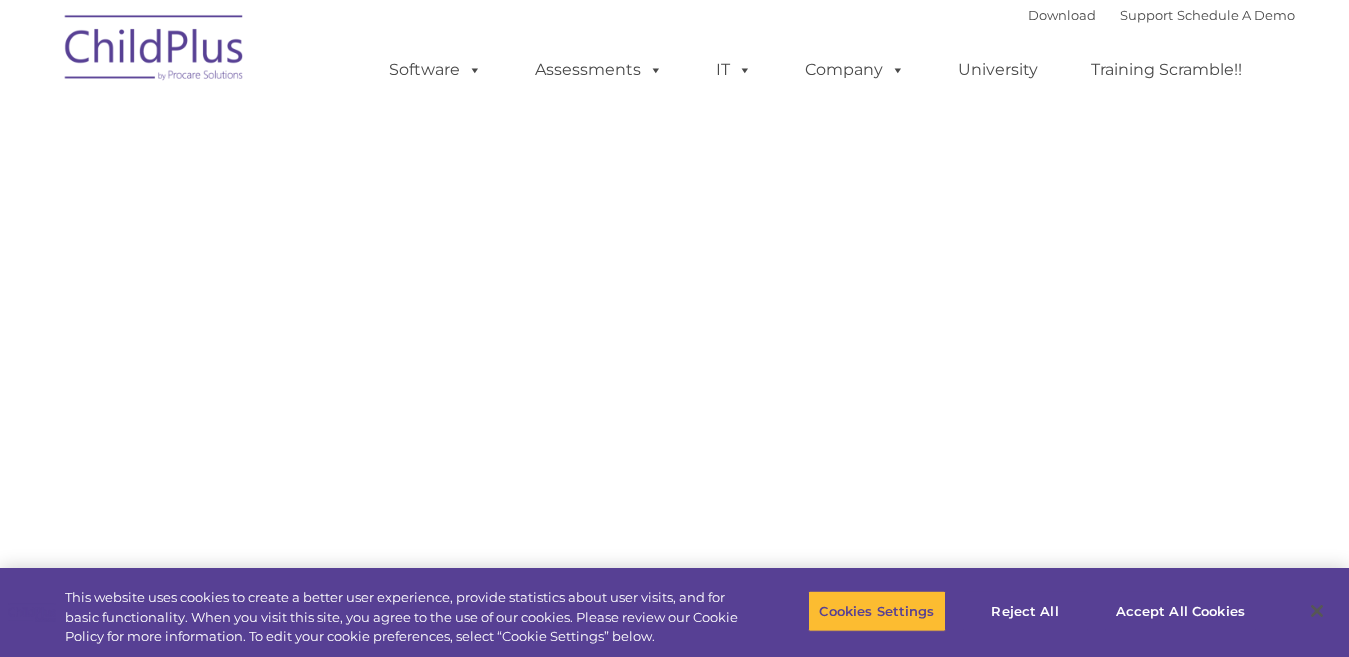 scroll, scrollTop: 0, scrollLeft: 0, axis: both 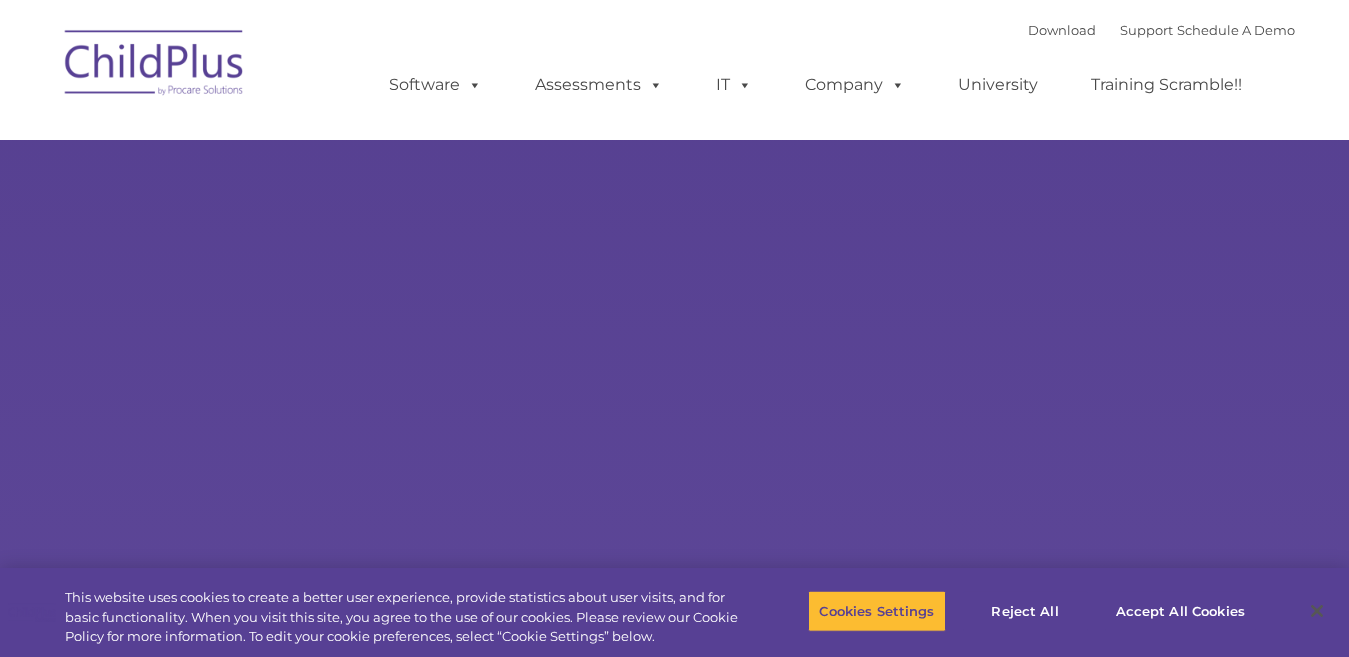 select on "MEDIUM" 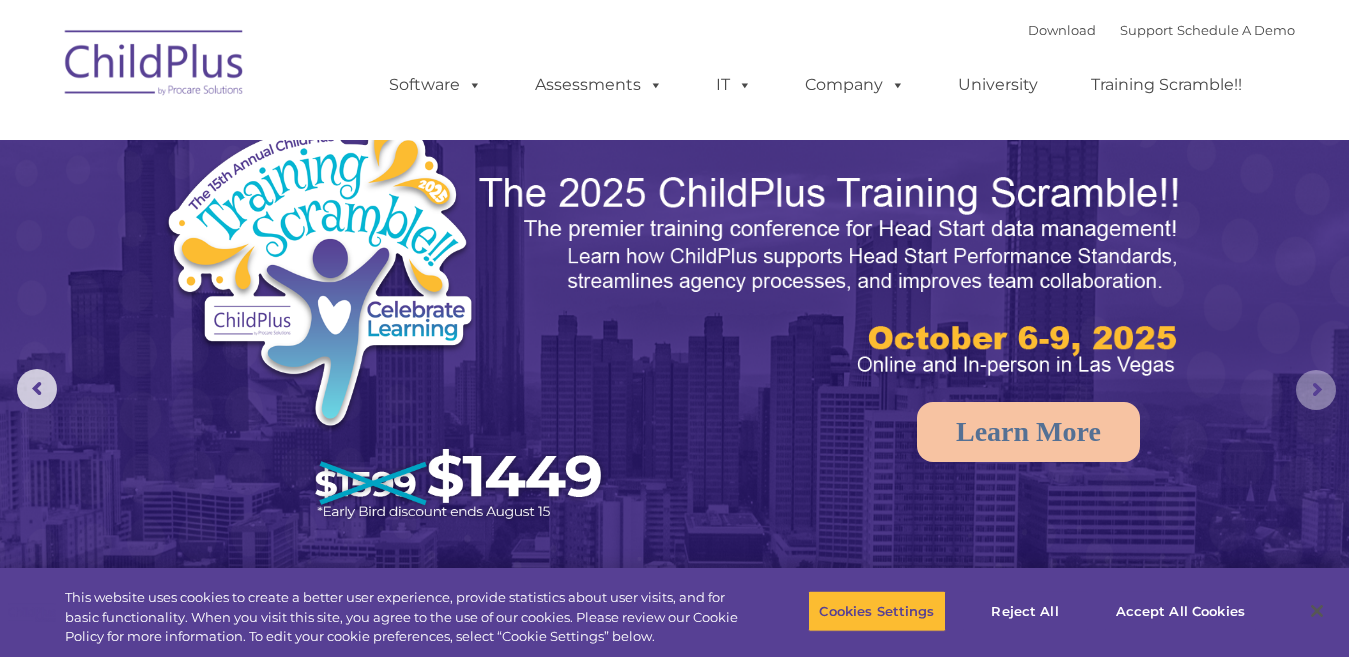 click 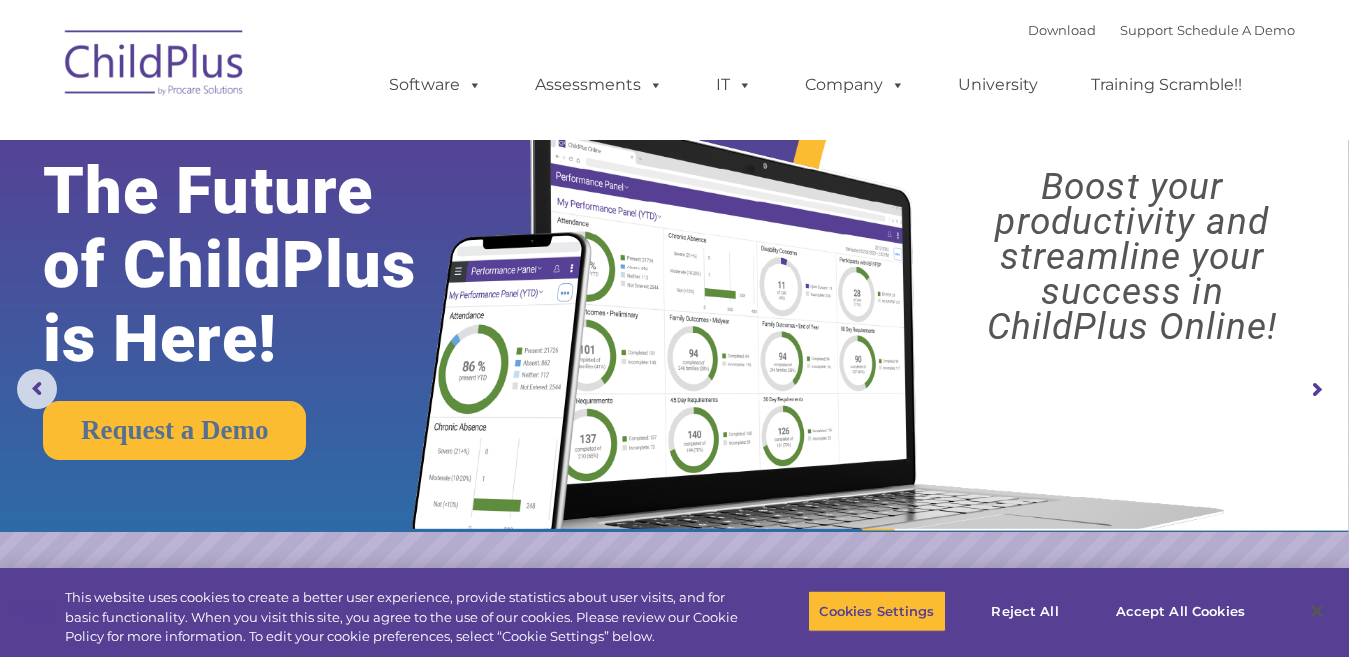 click 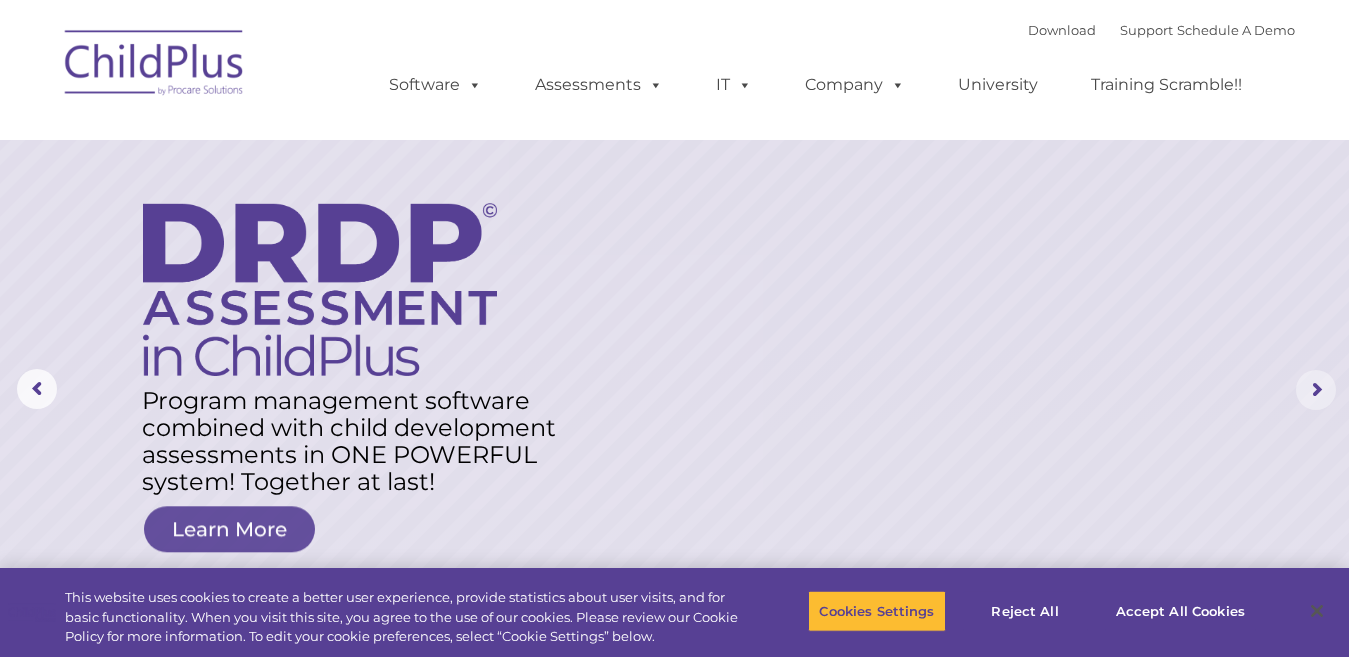 click 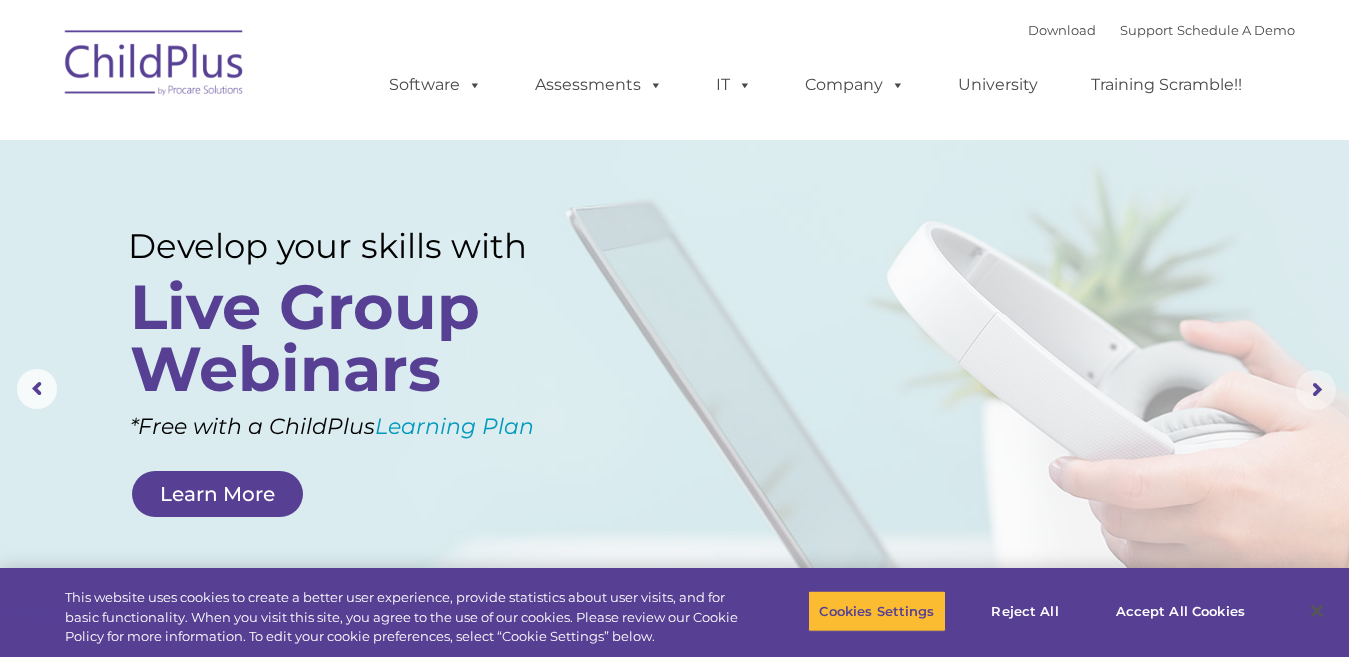 click 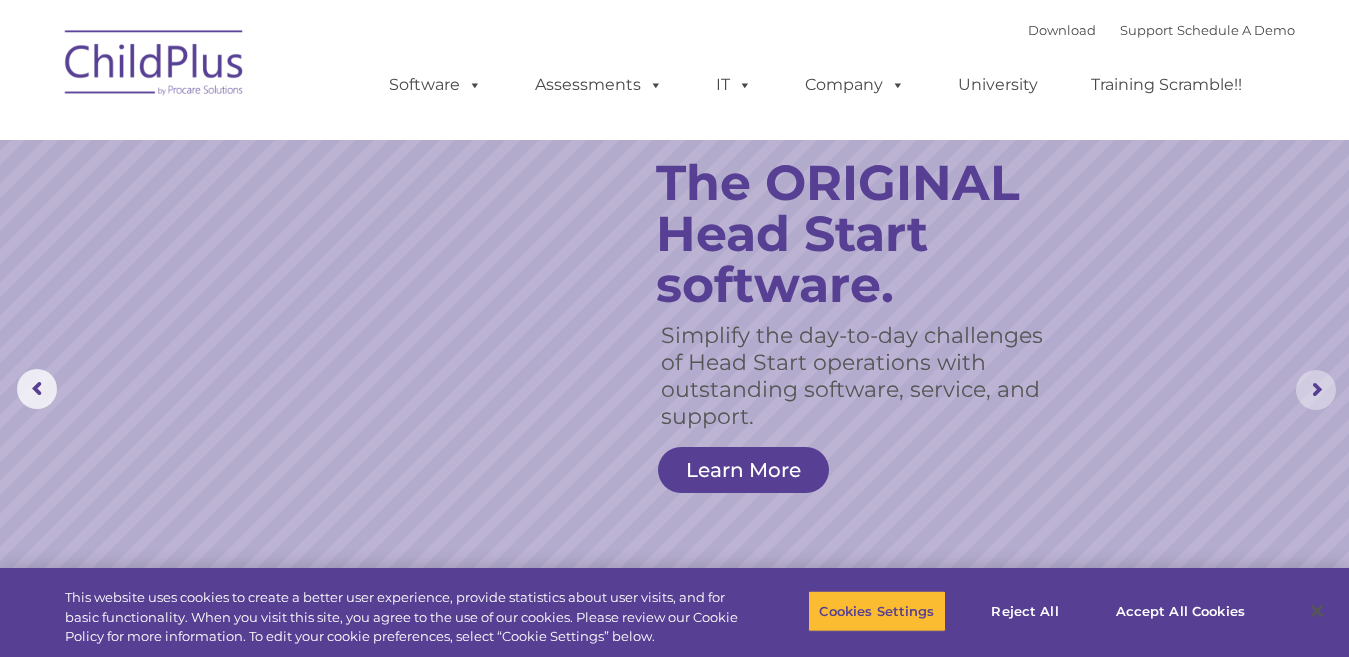 click 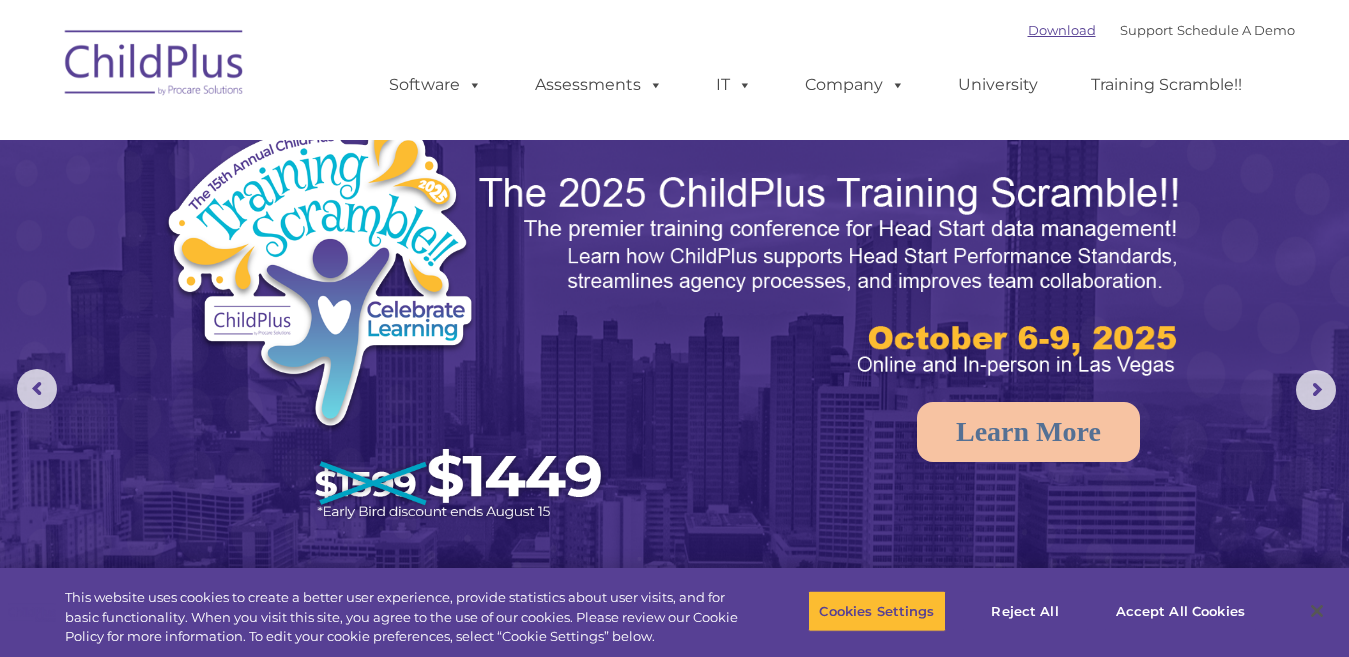 click on "Download" at bounding box center [1062, 30] 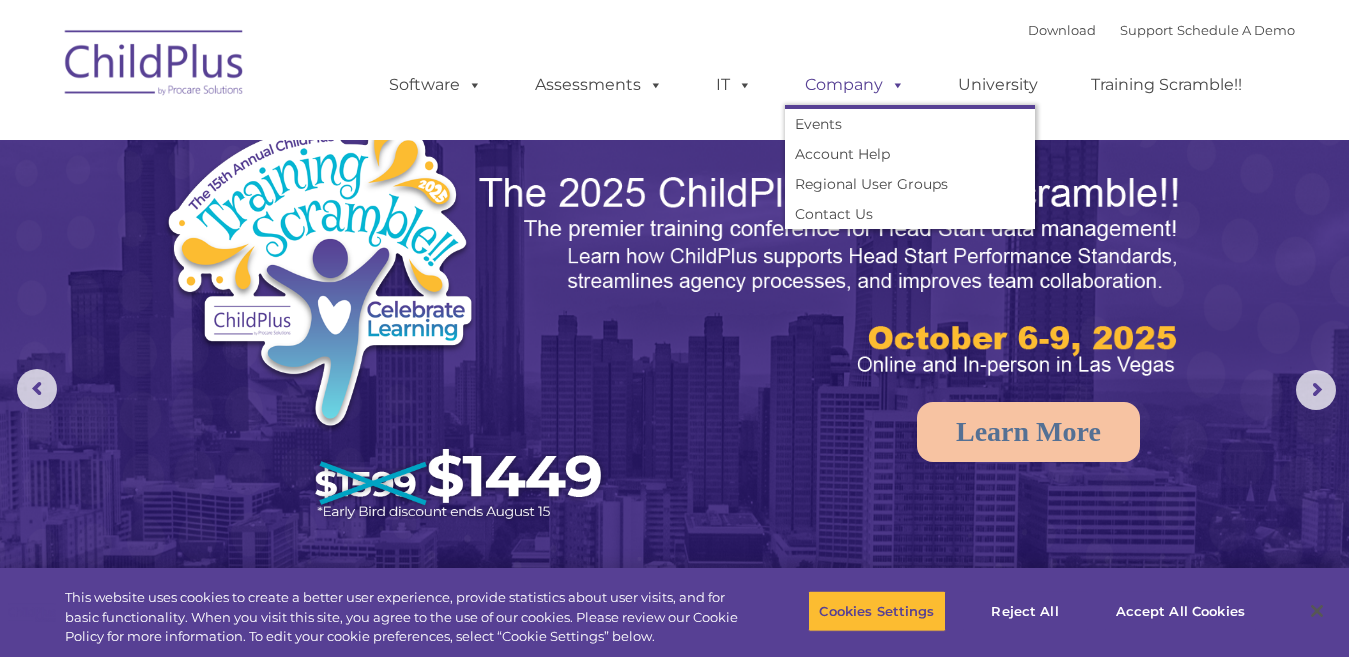 click on "Company" at bounding box center (855, 85) 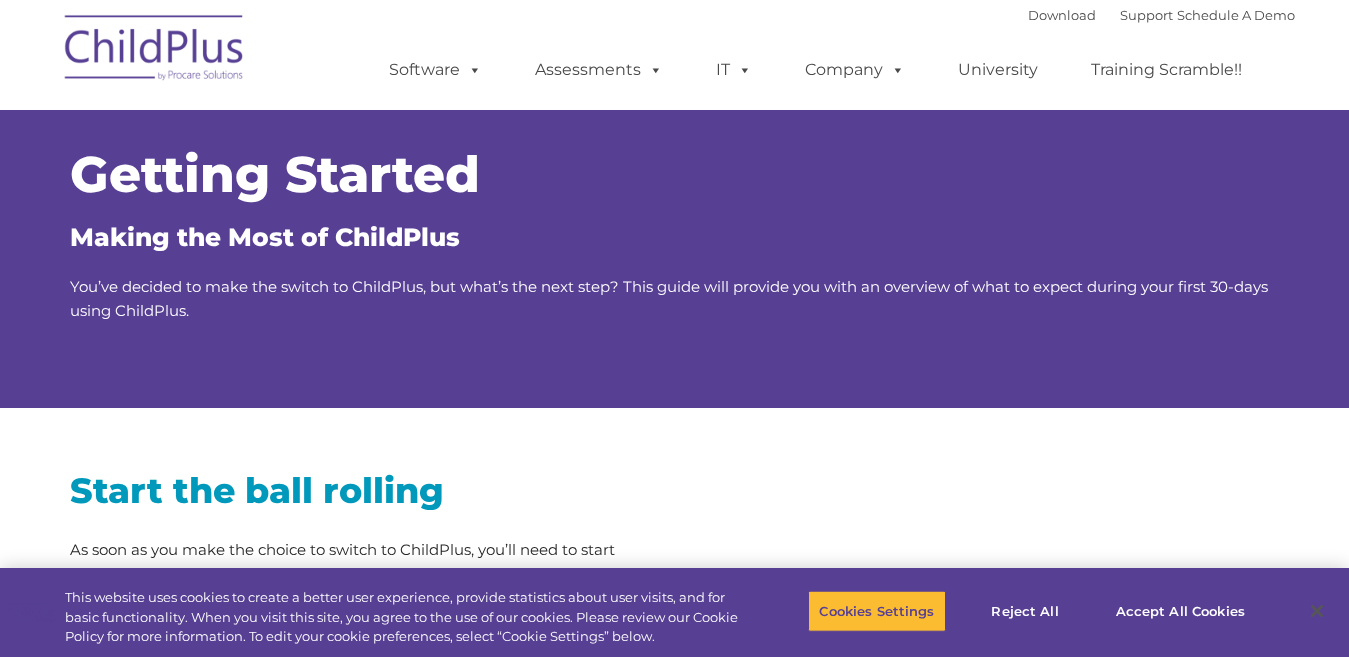 scroll, scrollTop: 0, scrollLeft: 0, axis: both 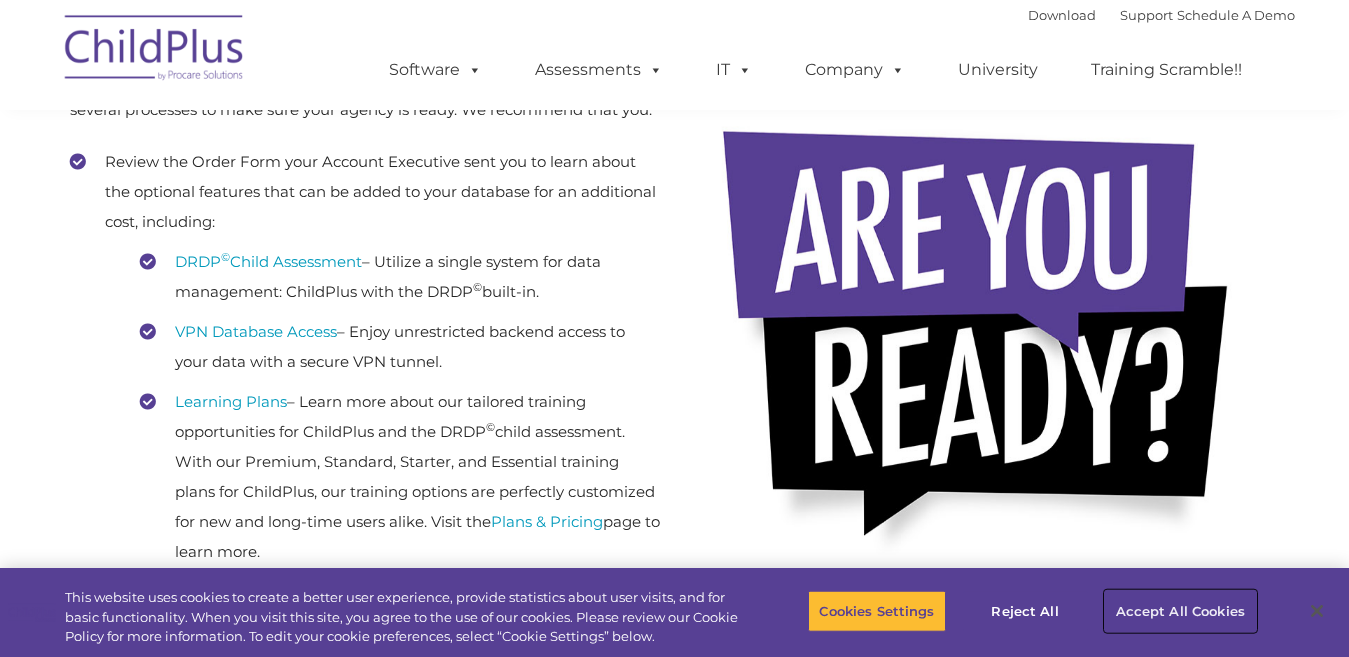 click on "Accept All Cookies" at bounding box center (1180, 611) 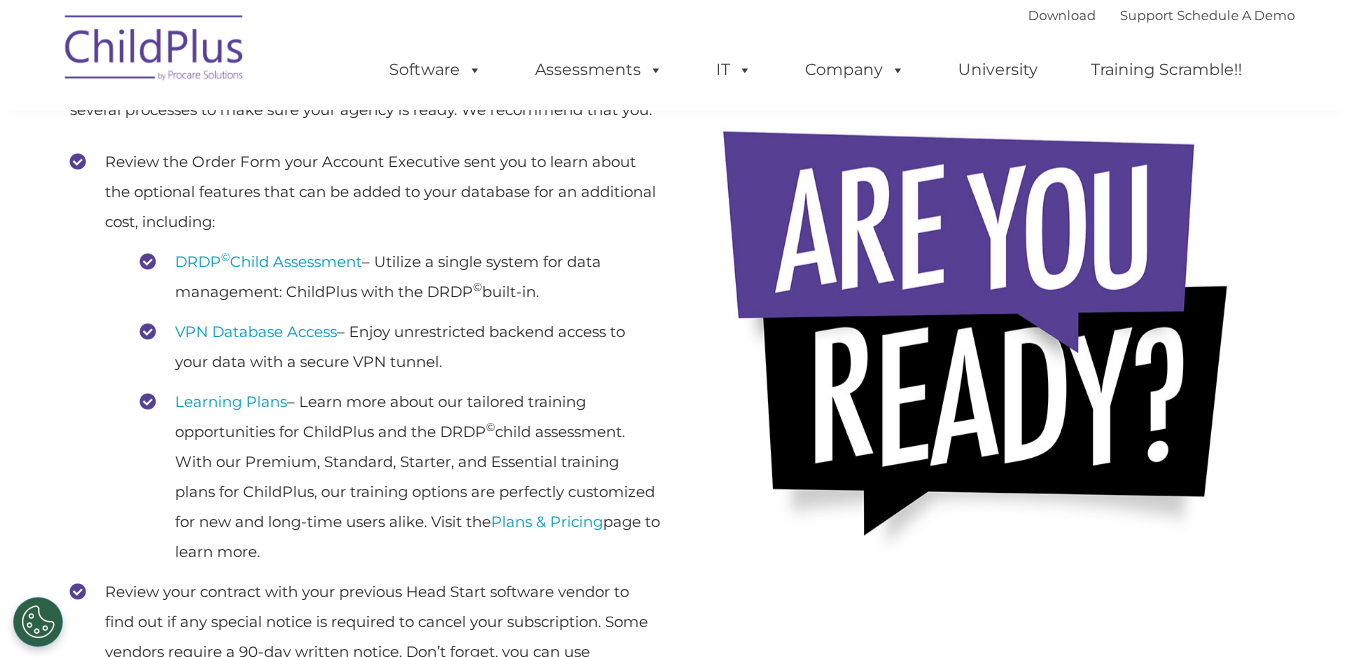 drag, startPoint x: 1144, startPoint y: 606, endPoint x: 1263, endPoint y: 312, distance: 317.1703 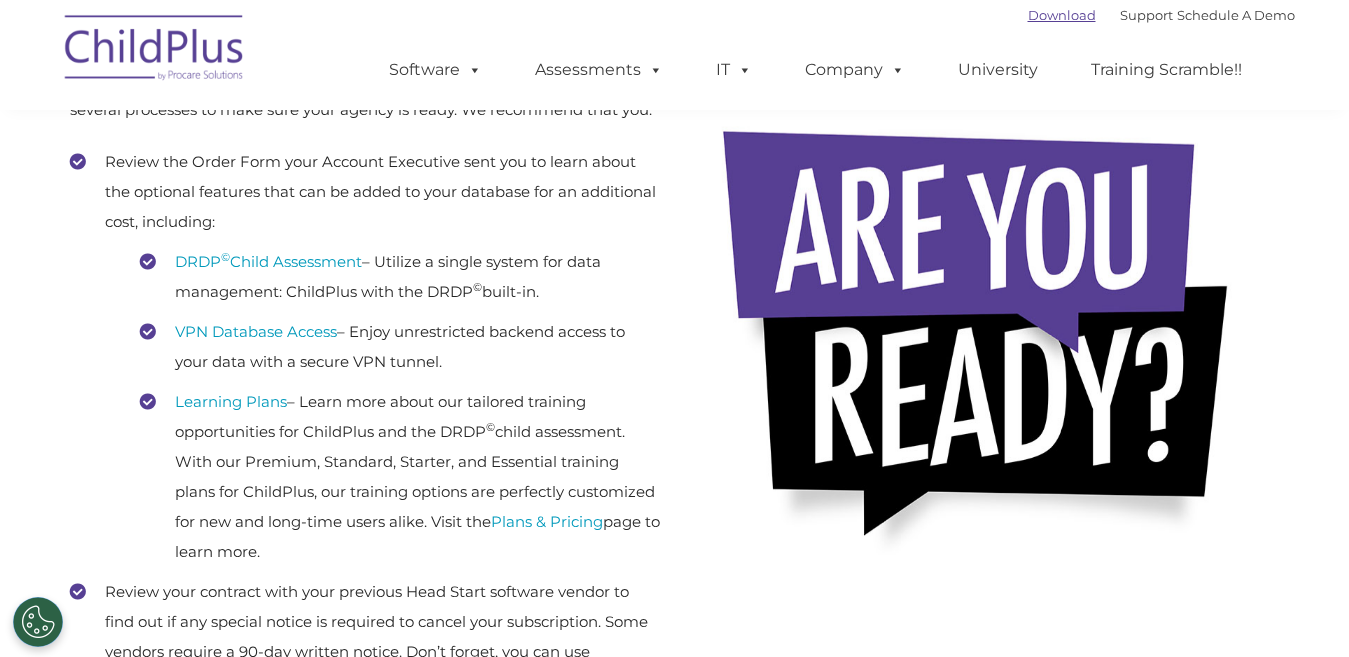 click on "Download" at bounding box center (1062, 15) 